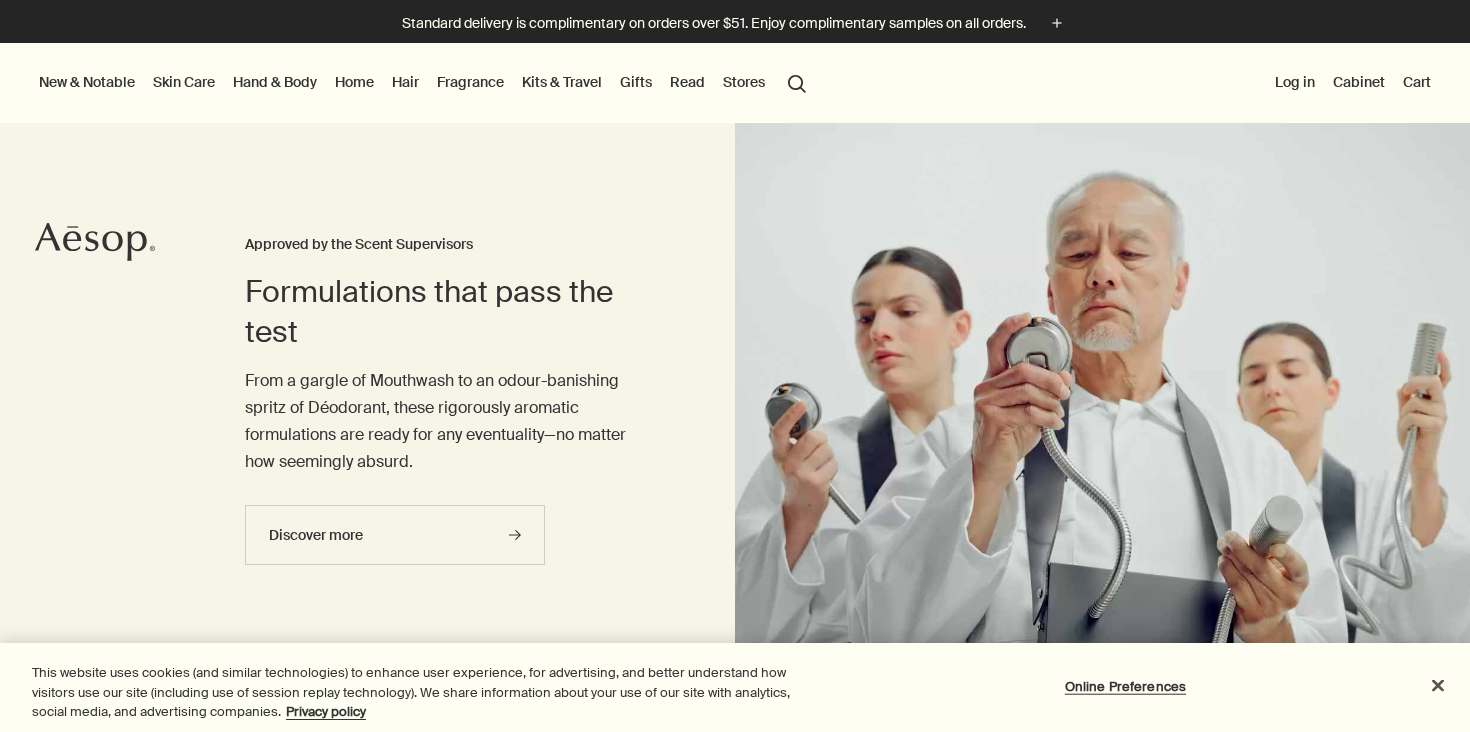 scroll, scrollTop: 0, scrollLeft: 0, axis: both 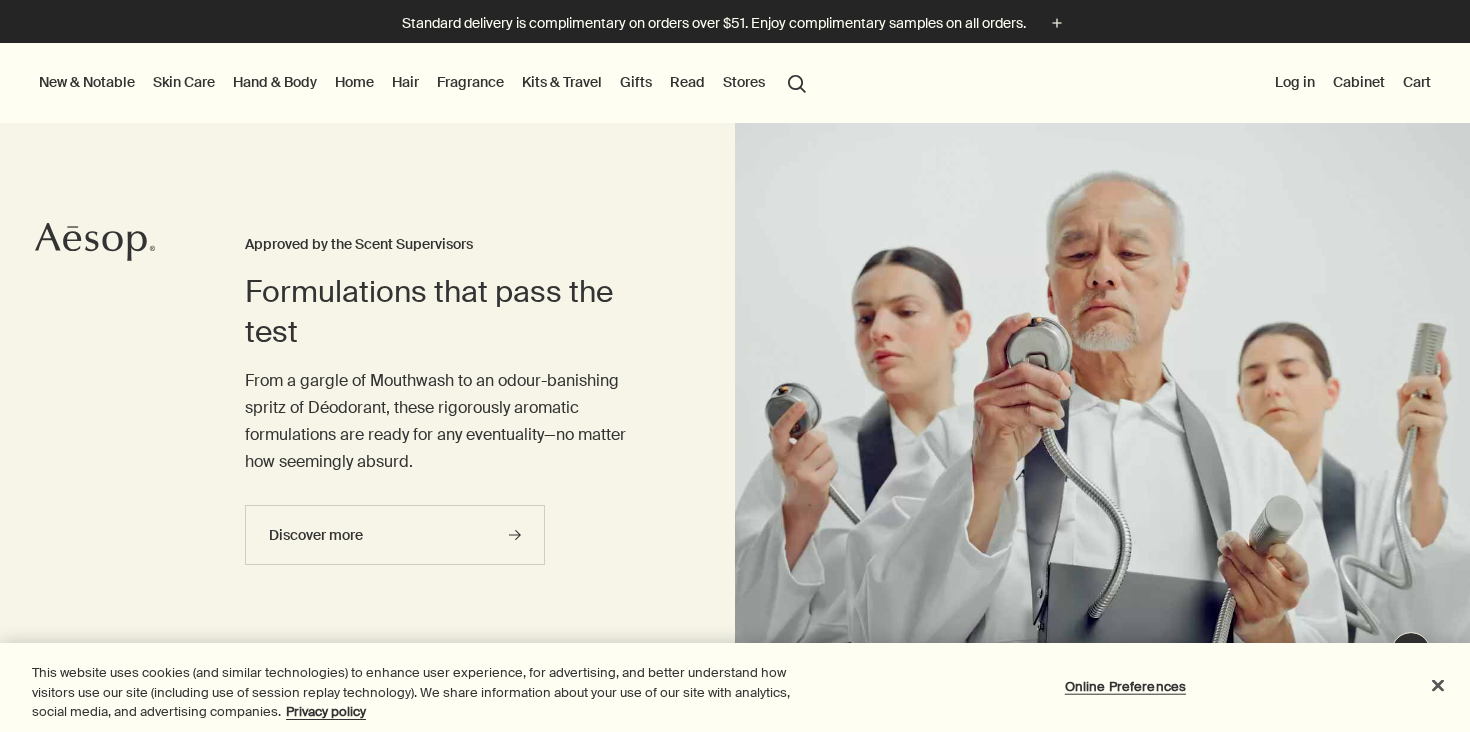 click on "Fragrance" at bounding box center (470, 82) 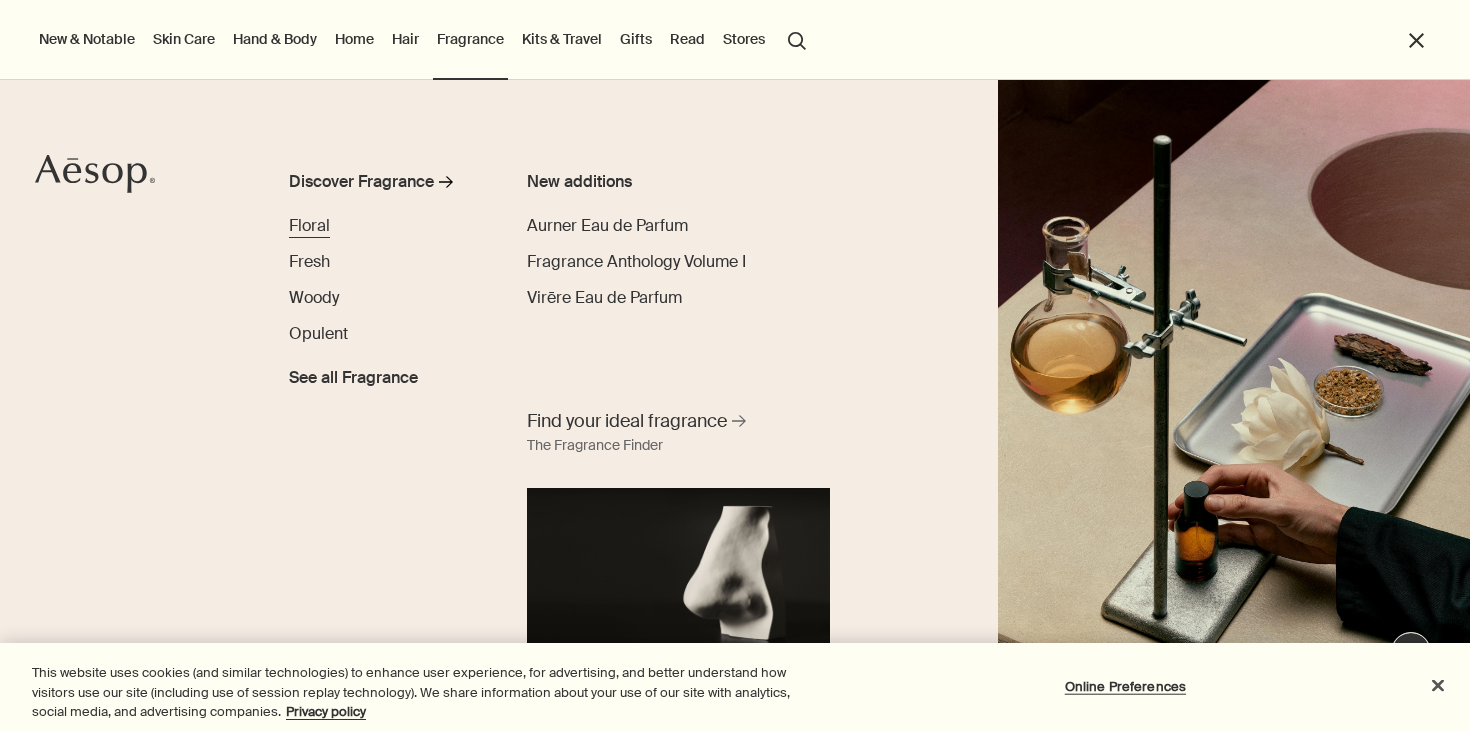 click on "Floral" at bounding box center (309, 225) 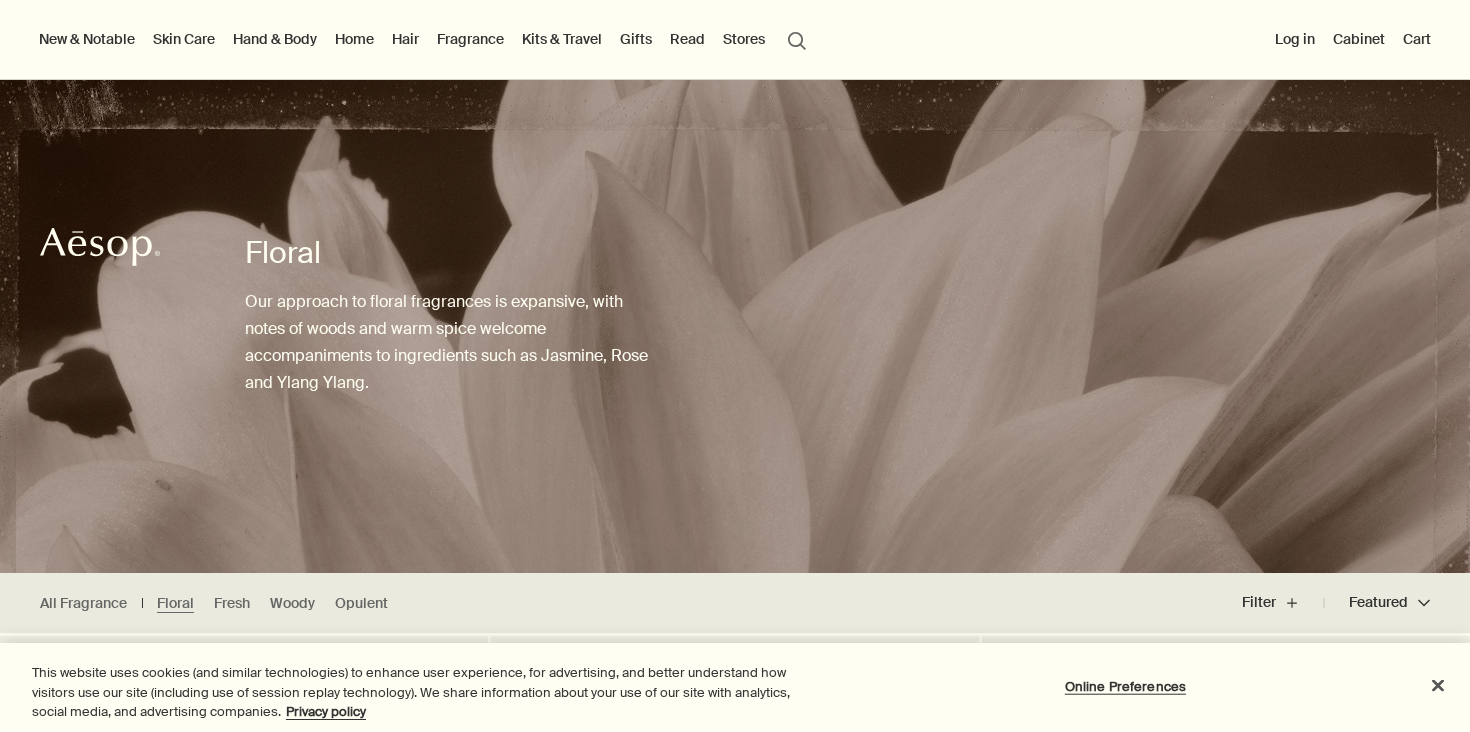 scroll, scrollTop: 516, scrollLeft: 0, axis: vertical 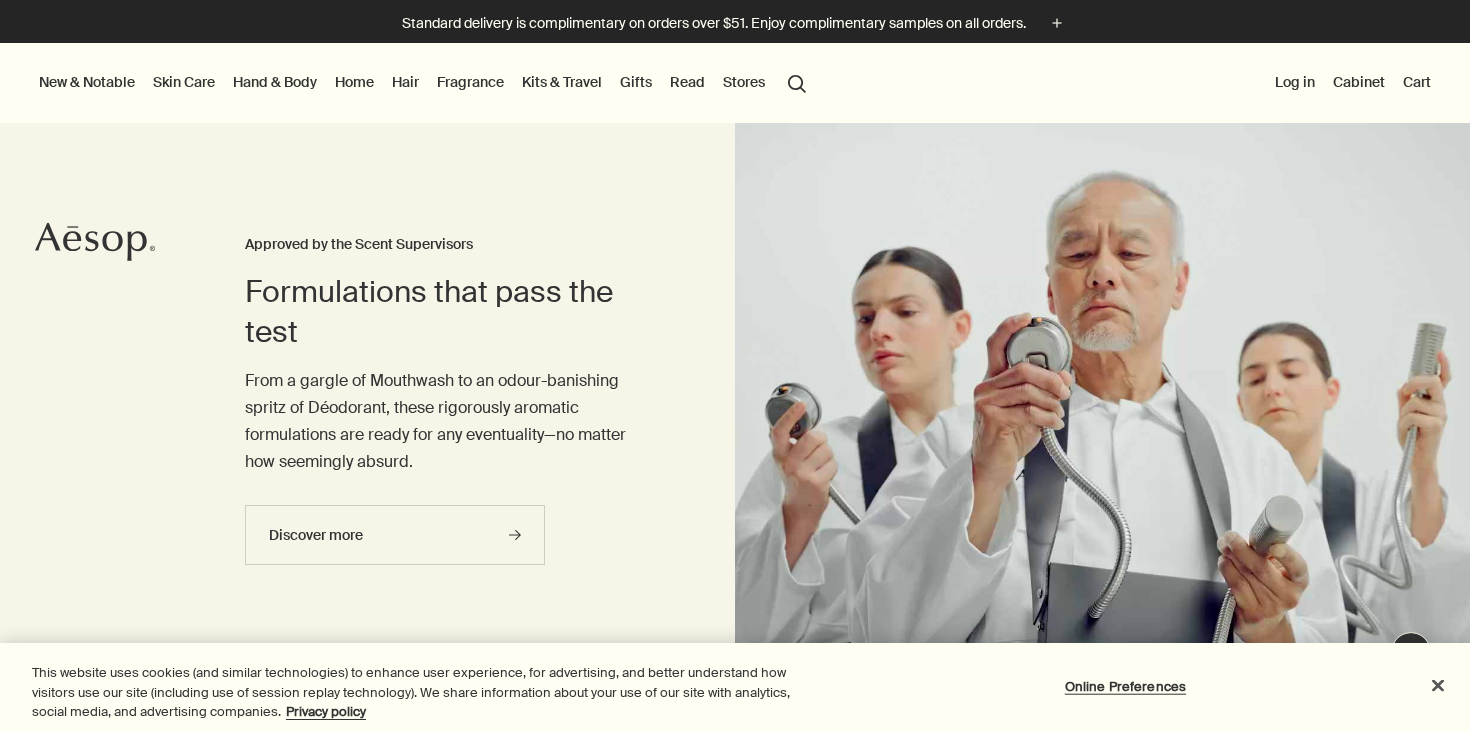 click on "Hand & Body" at bounding box center [275, 82] 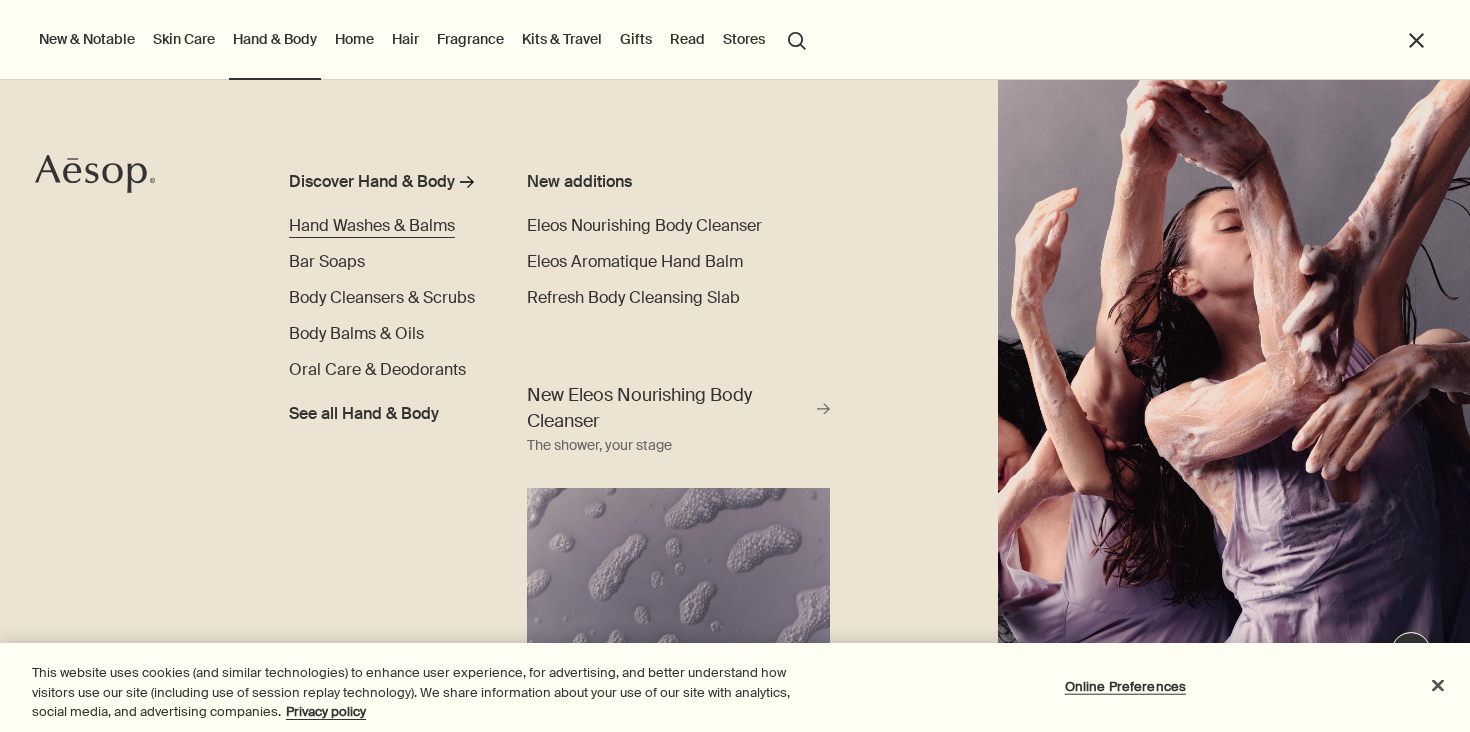 click on "Hand Washes & Balms" at bounding box center [372, 225] 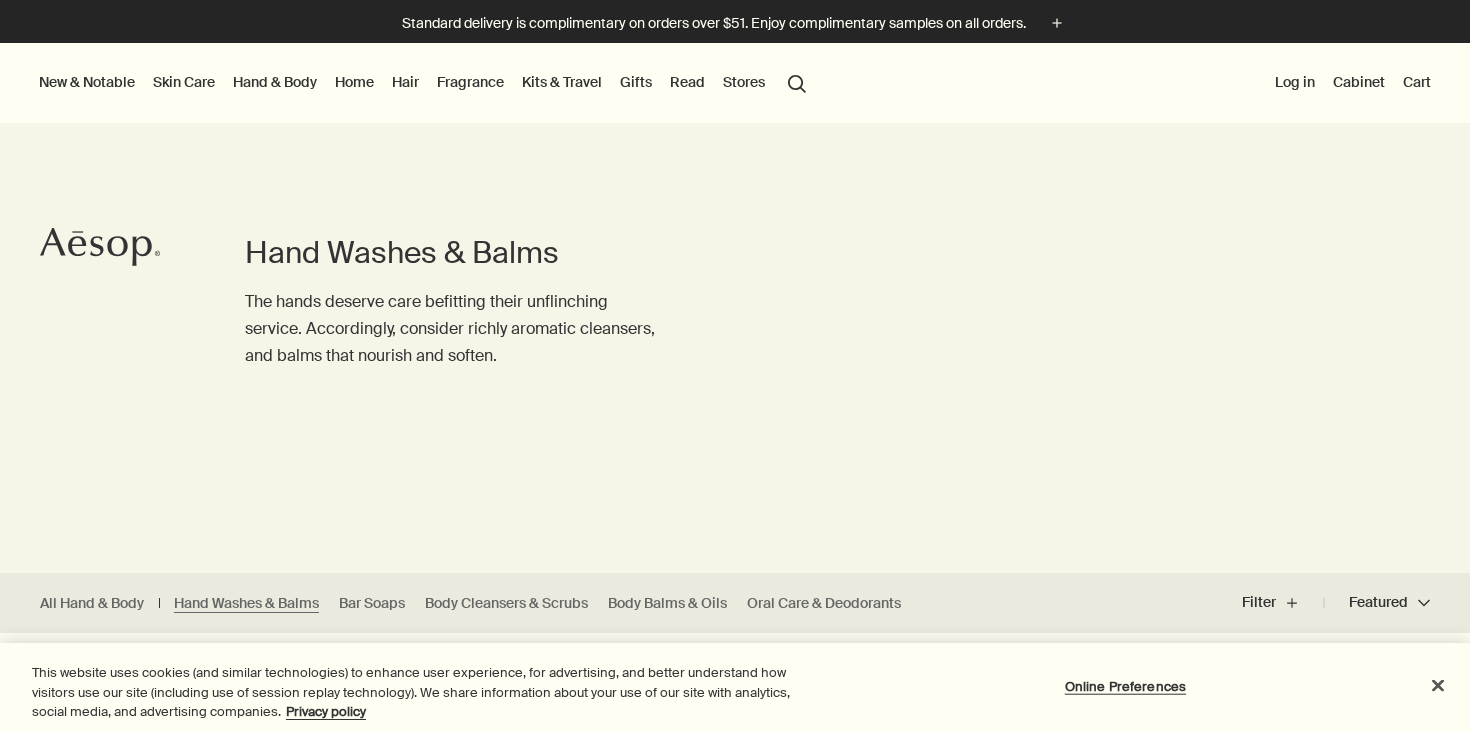 scroll, scrollTop: 0, scrollLeft: 0, axis: both 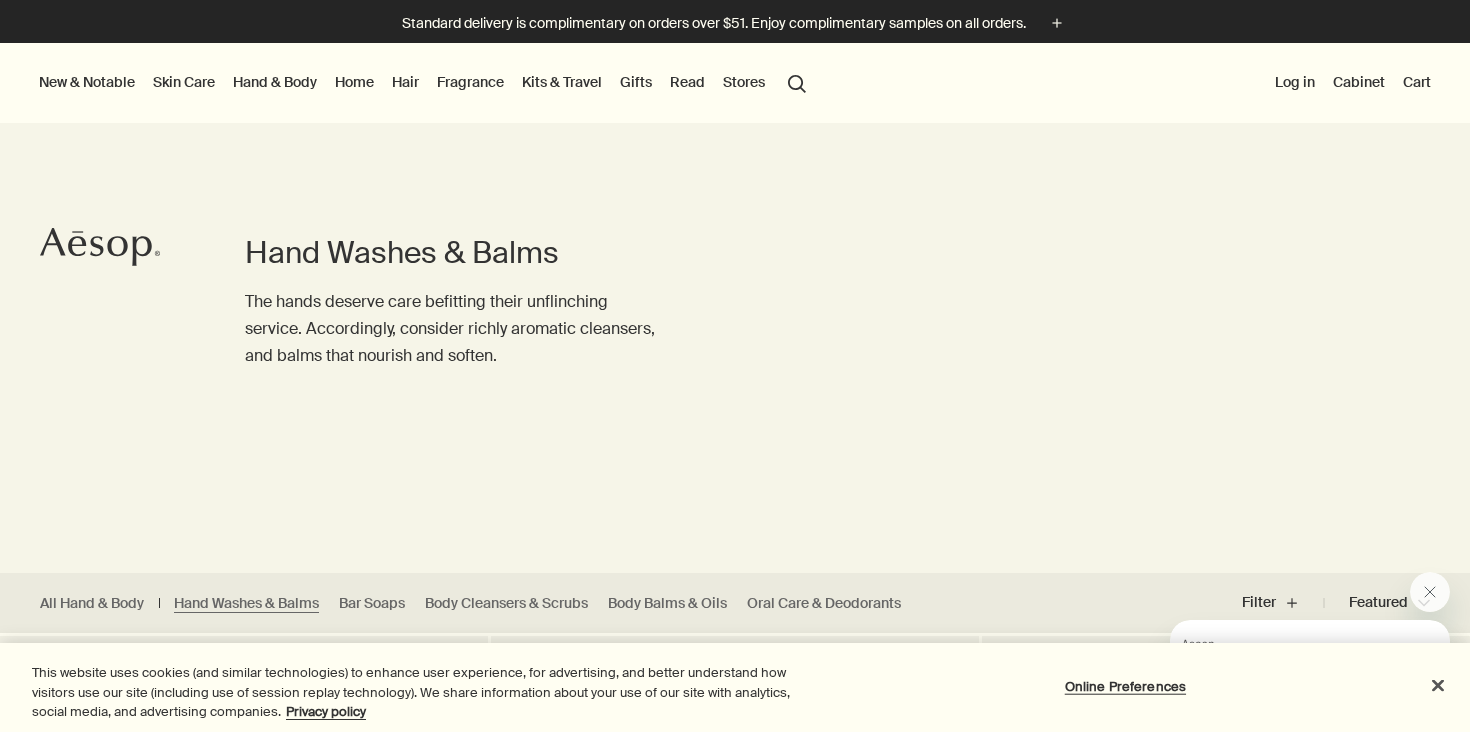 click on "Skin Care" at bounding box center [184, 82] 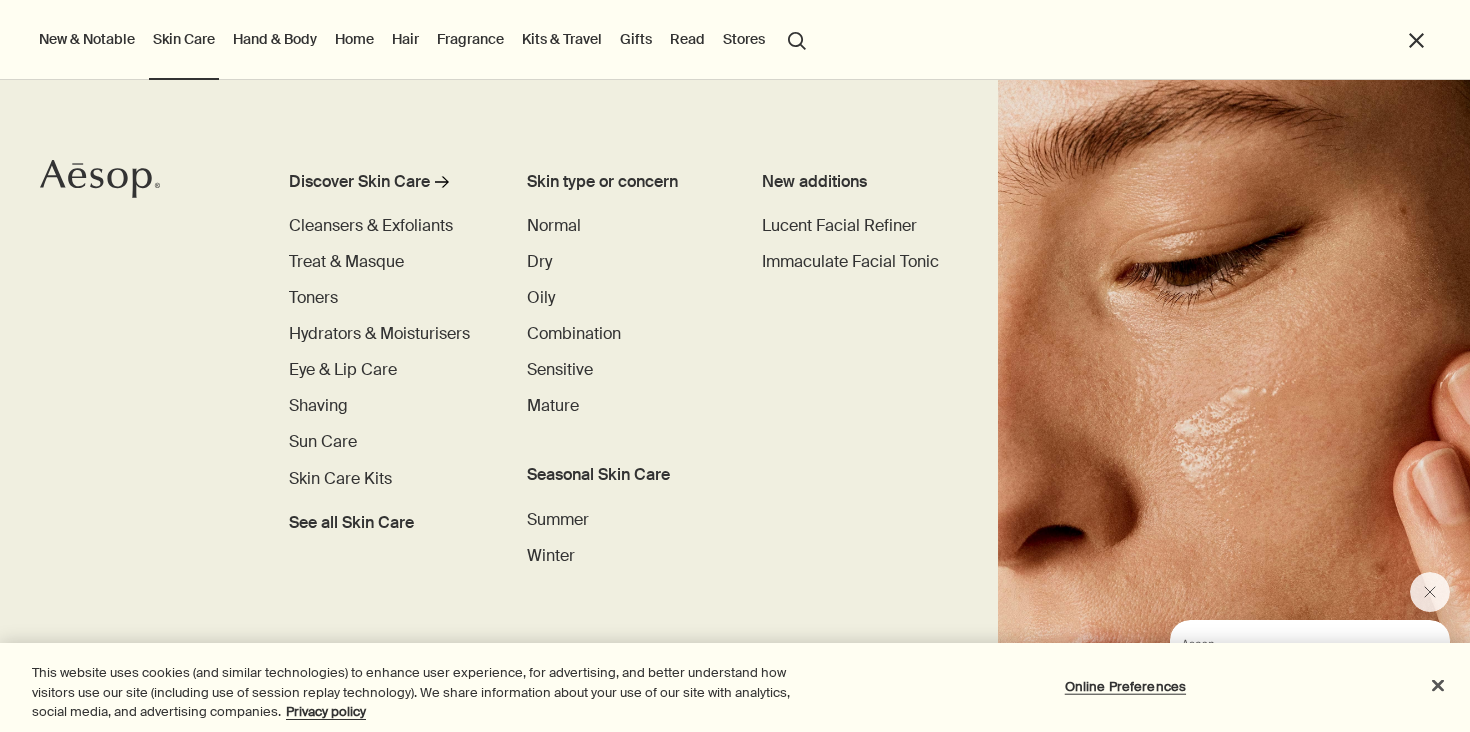 click on "Skin Care" at bounding box center (184, 39) 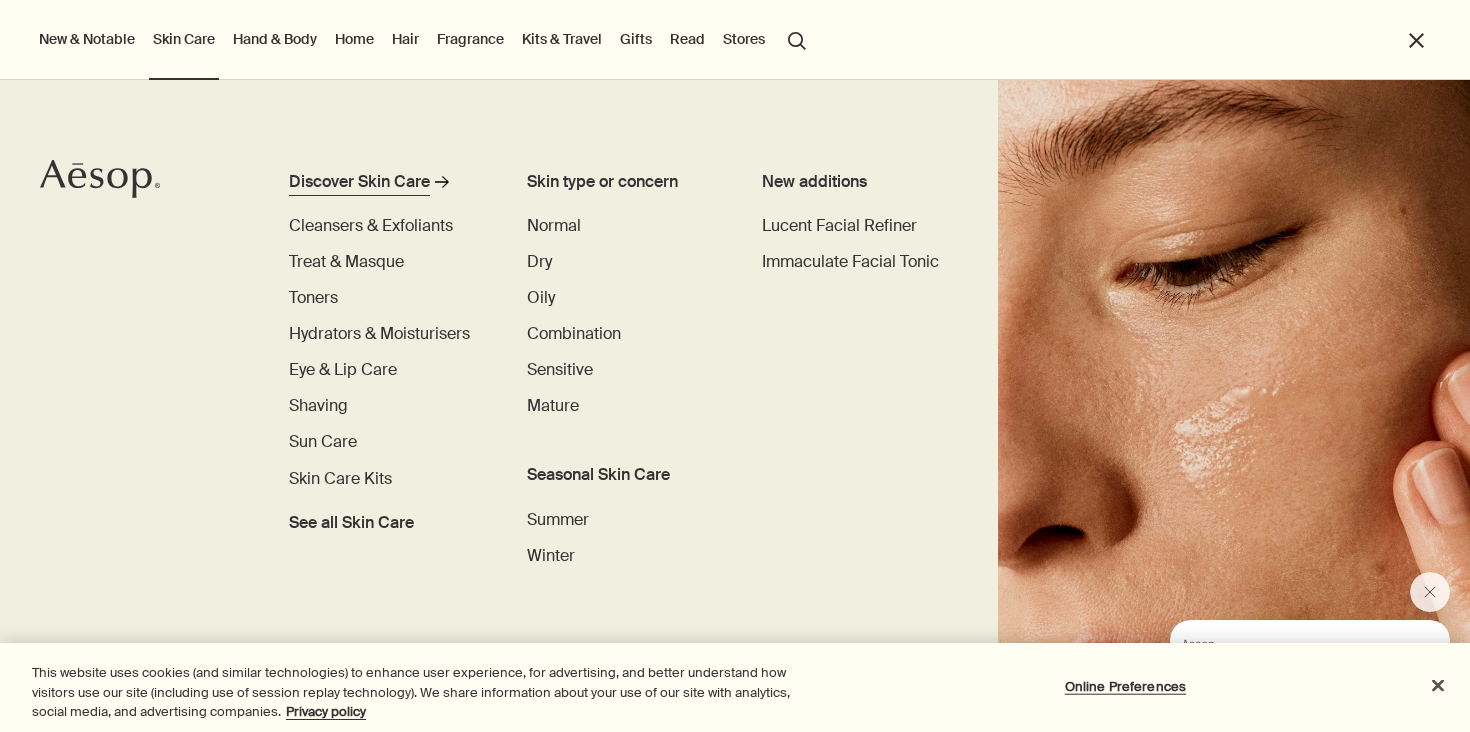 click on "Discover Skin Care" at bounding box center (359, 182) 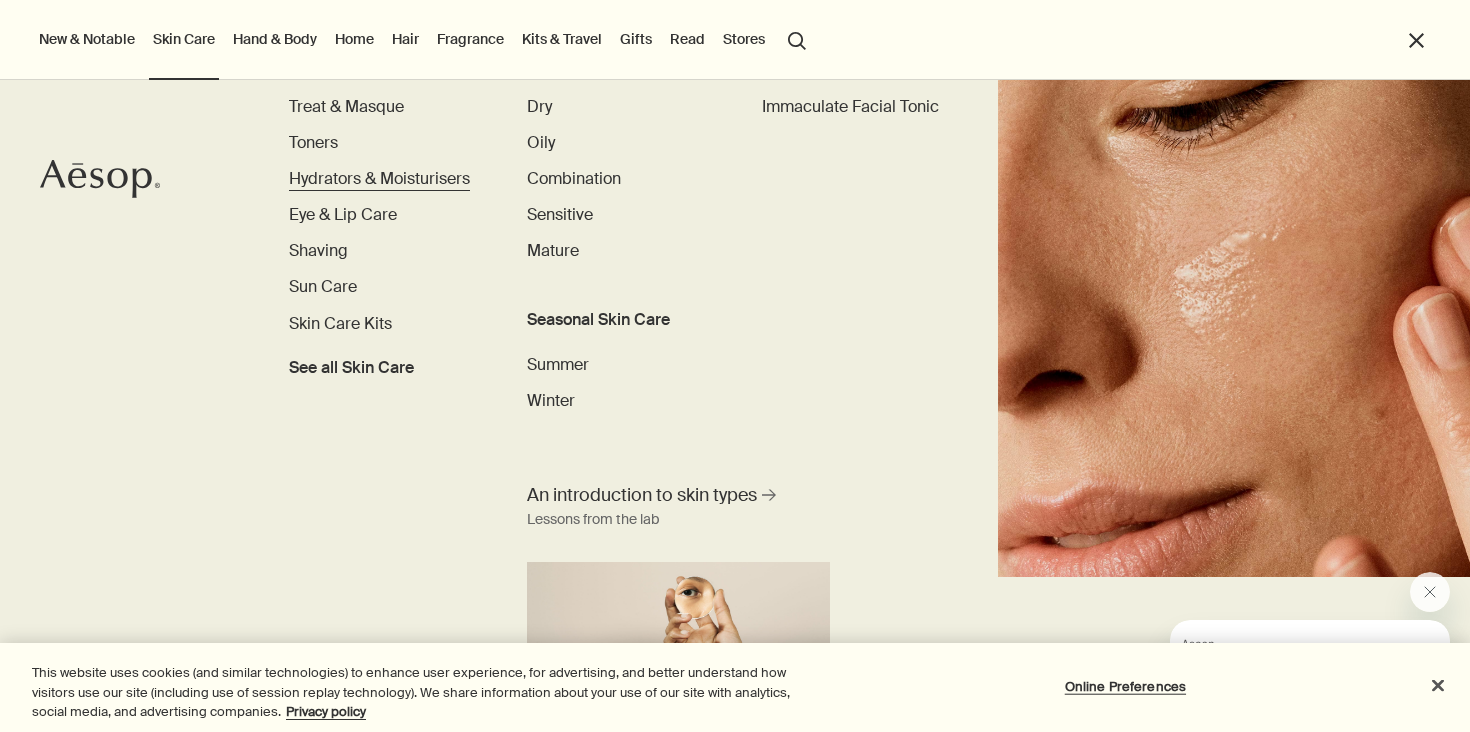 scroll, scrollTop: 0, scrollLeft: 0, axis: both 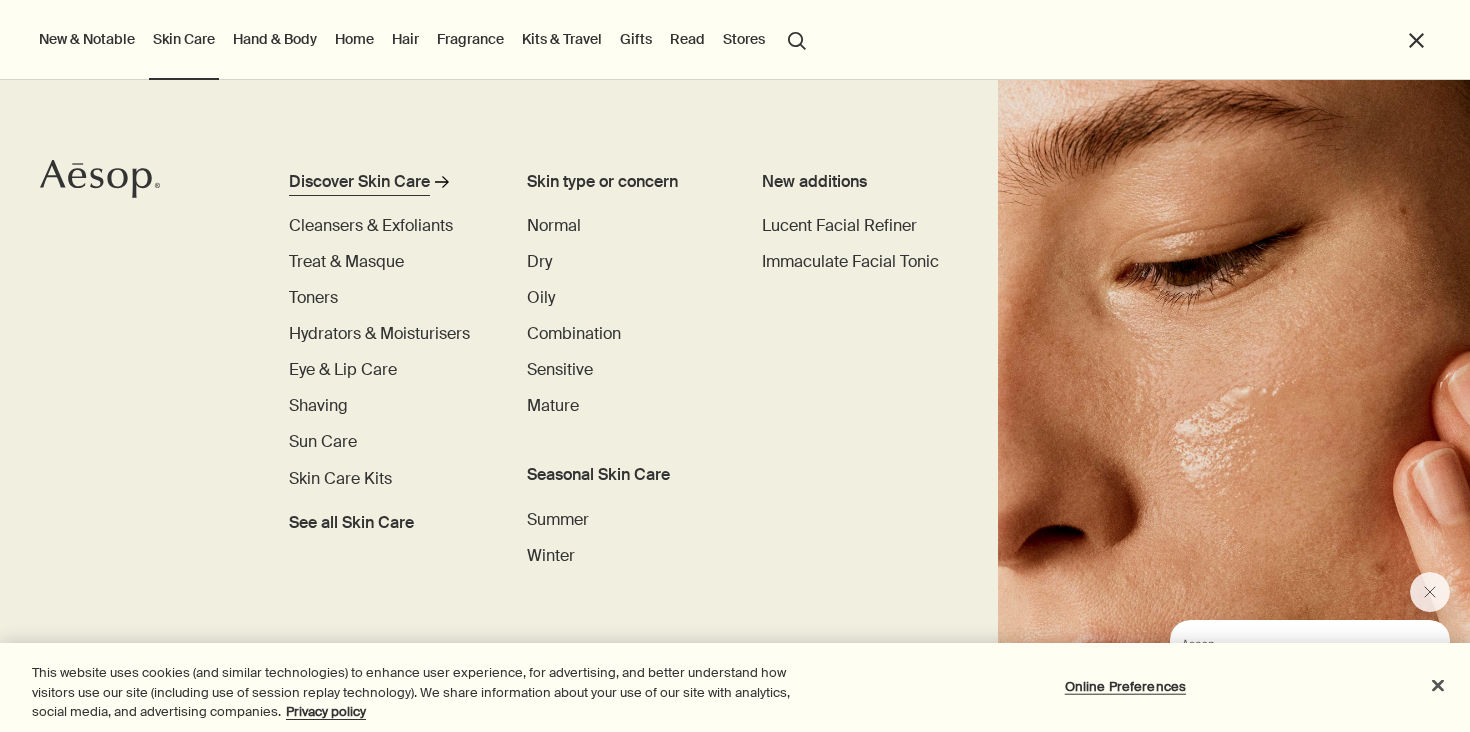 click on "Discover Skin Care" at bounding box center (359, 182) 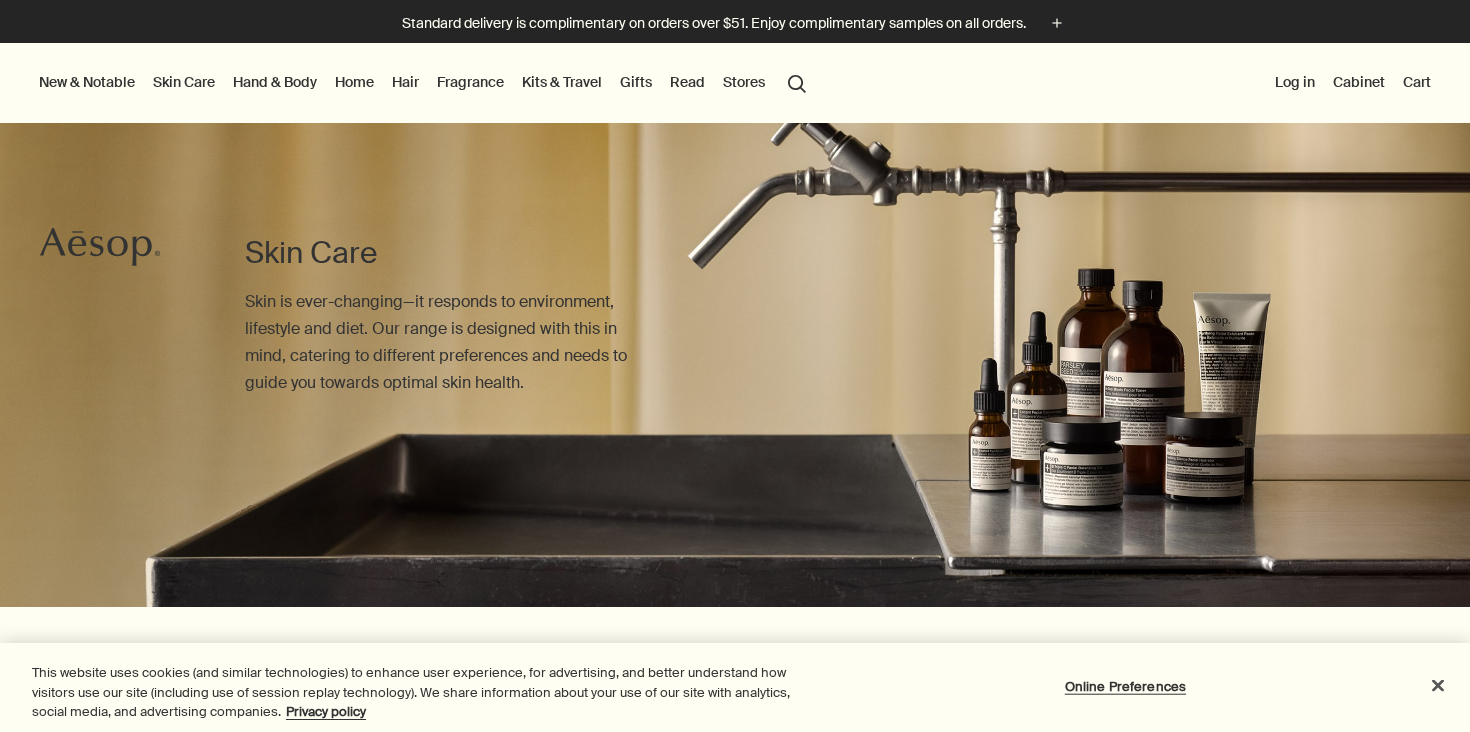 scroll, scrollTop: 0, scrollLeft: 0, axis: both 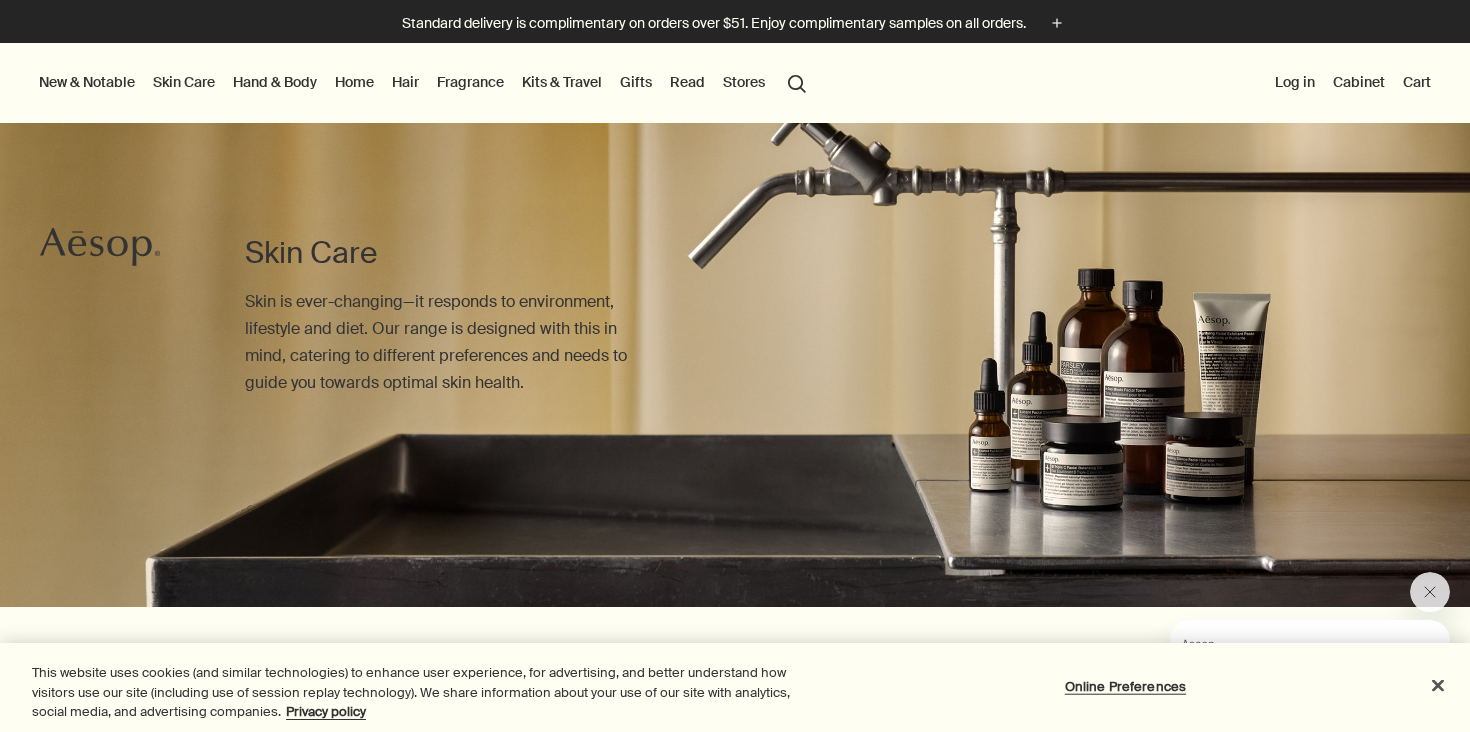 click on "Skin Care" at bounding box center (184, 82) 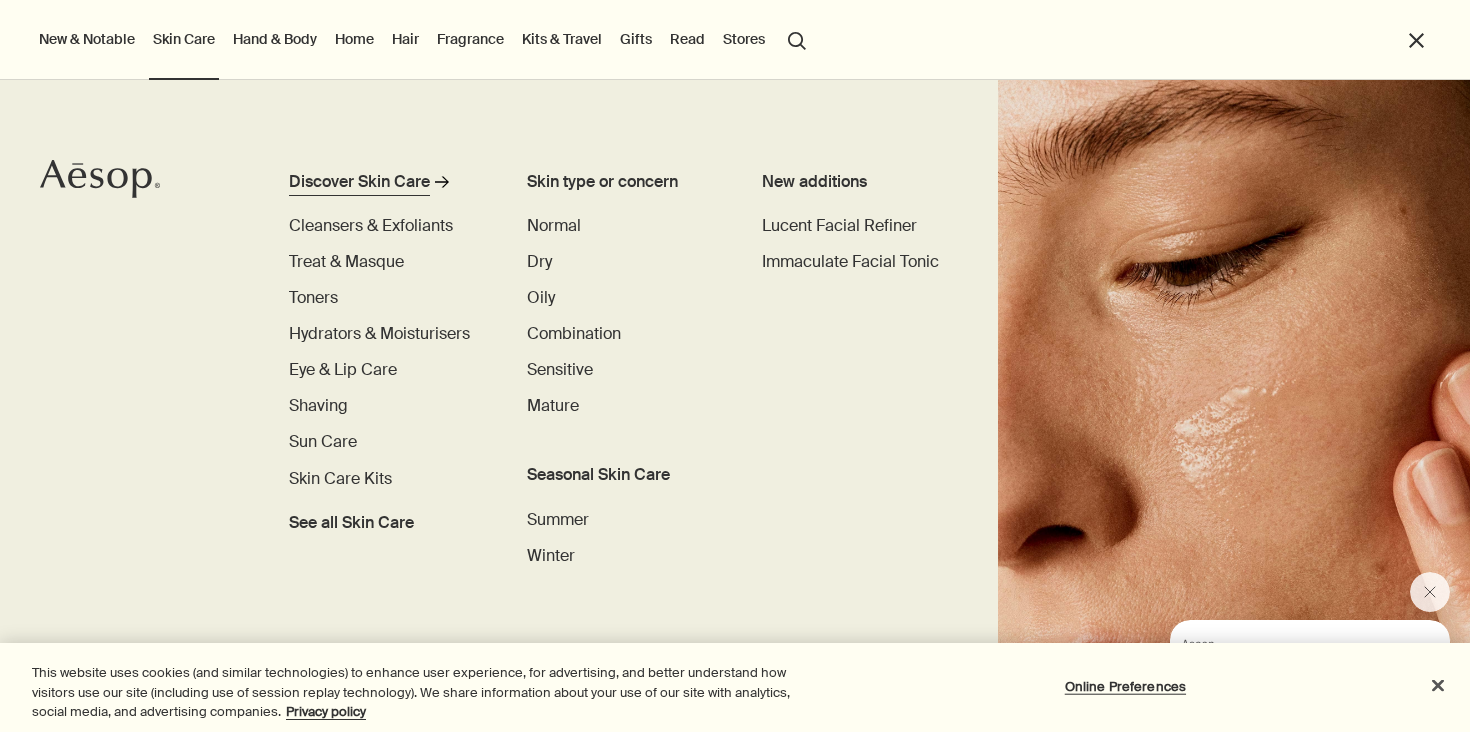 click on "Discover Skin Care" at bounding box center (359, 182) 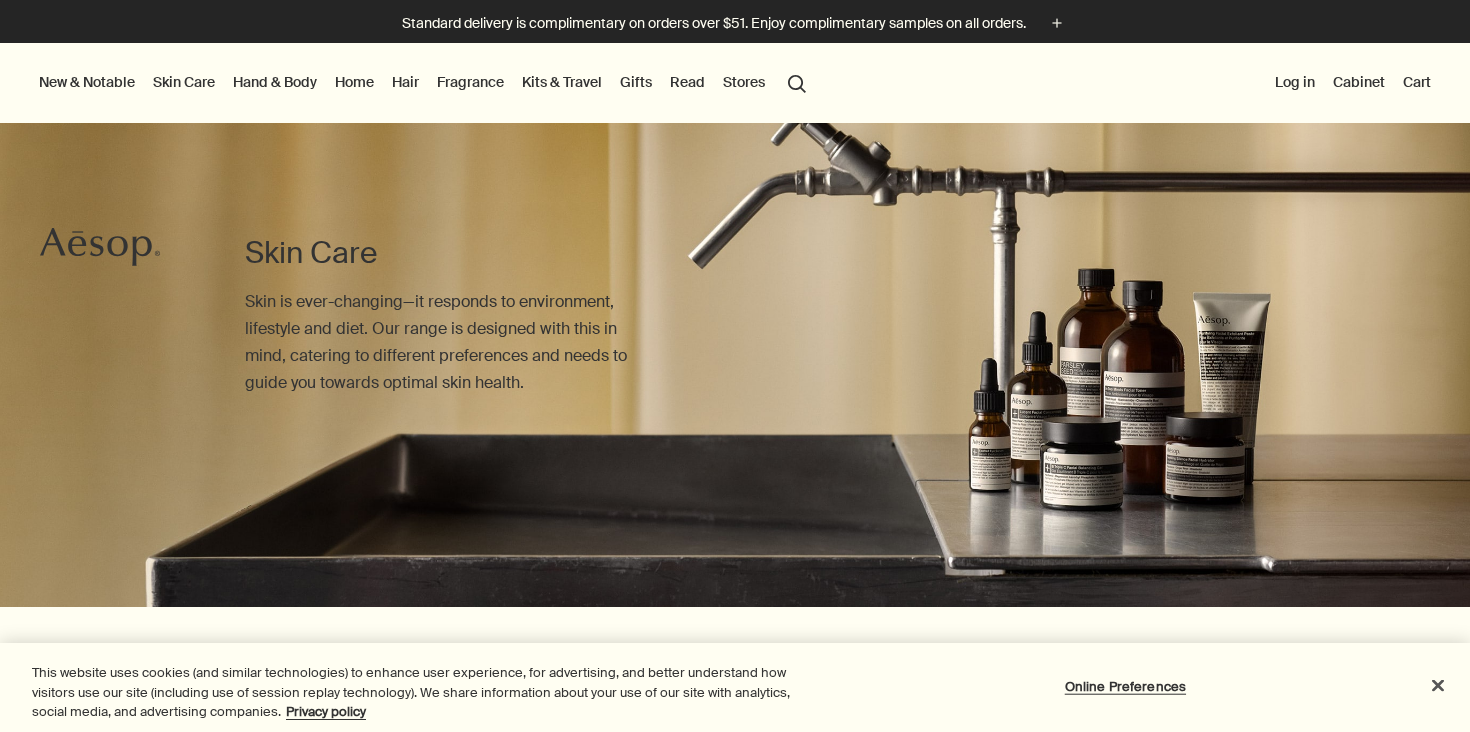 scroll, scrollTop: 0, scrollLeft: 0, axis: both 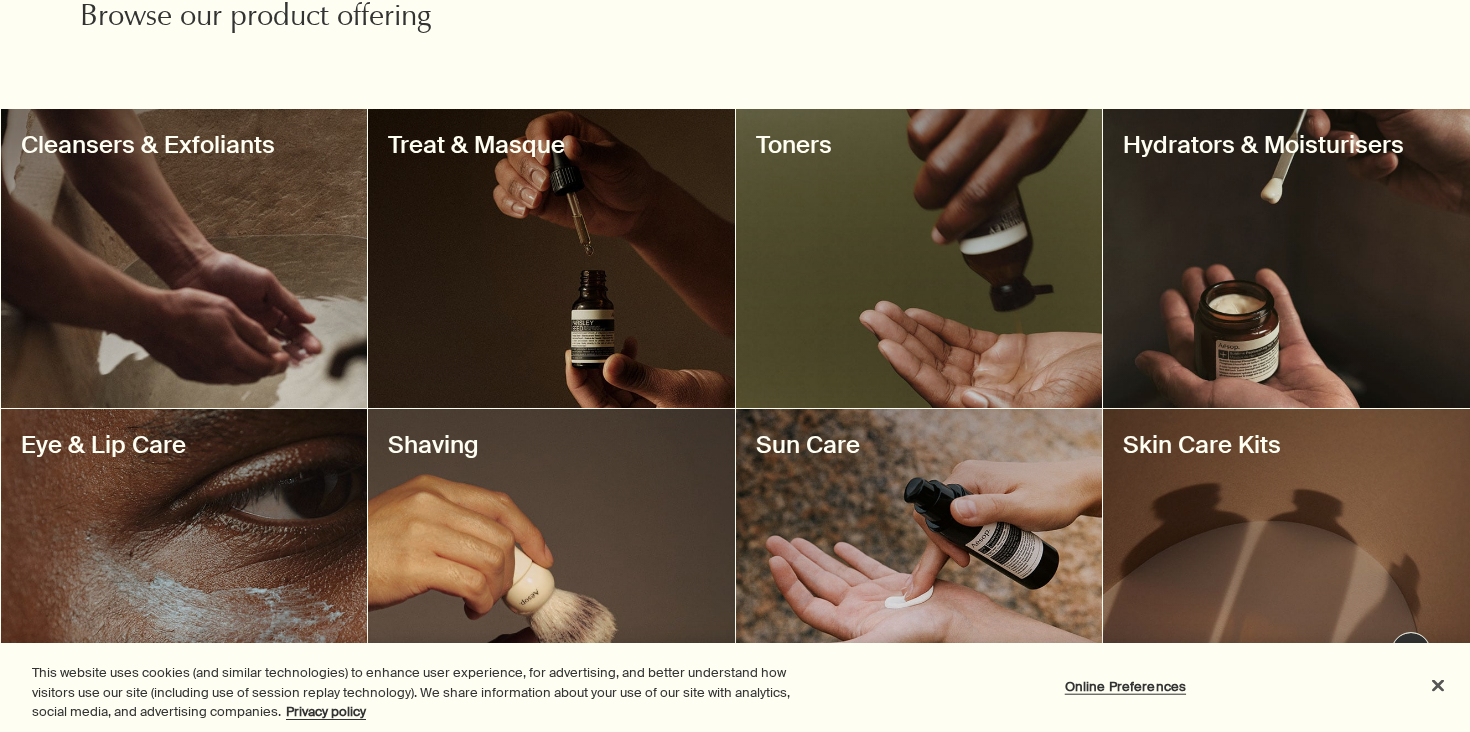 click at bounding box center (184, 258) 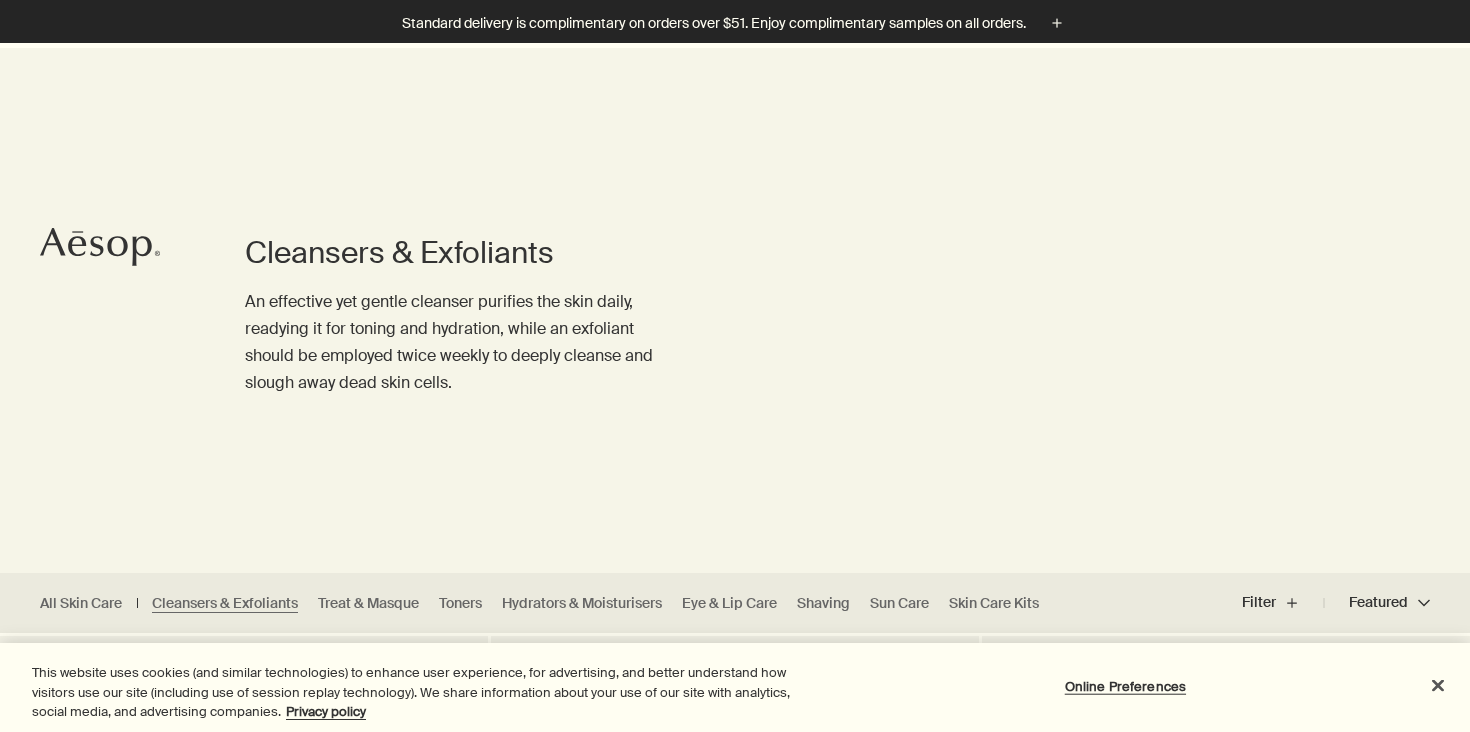 scroll, scrollTop: 524, scrollLeft: 0, axis: vertical 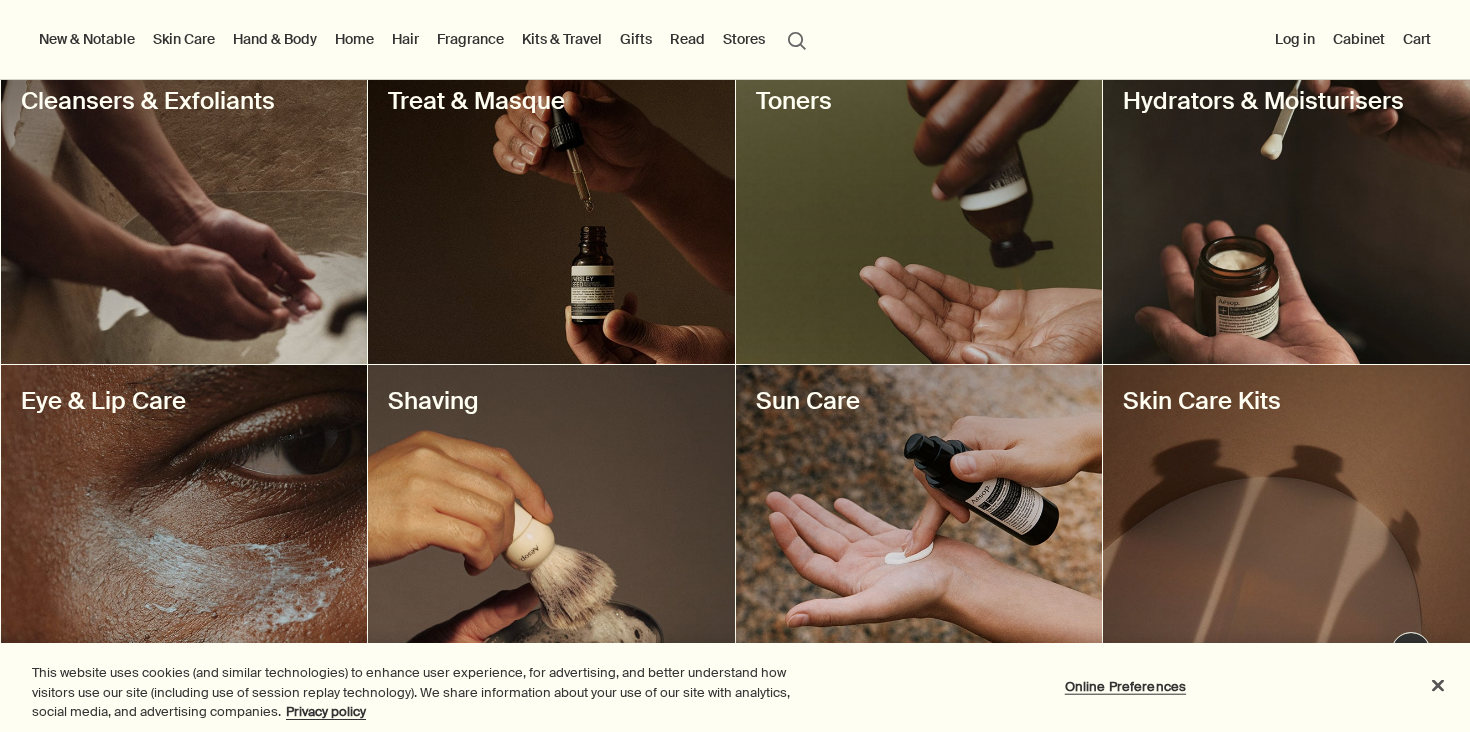 click at bounding box center (551, 214) 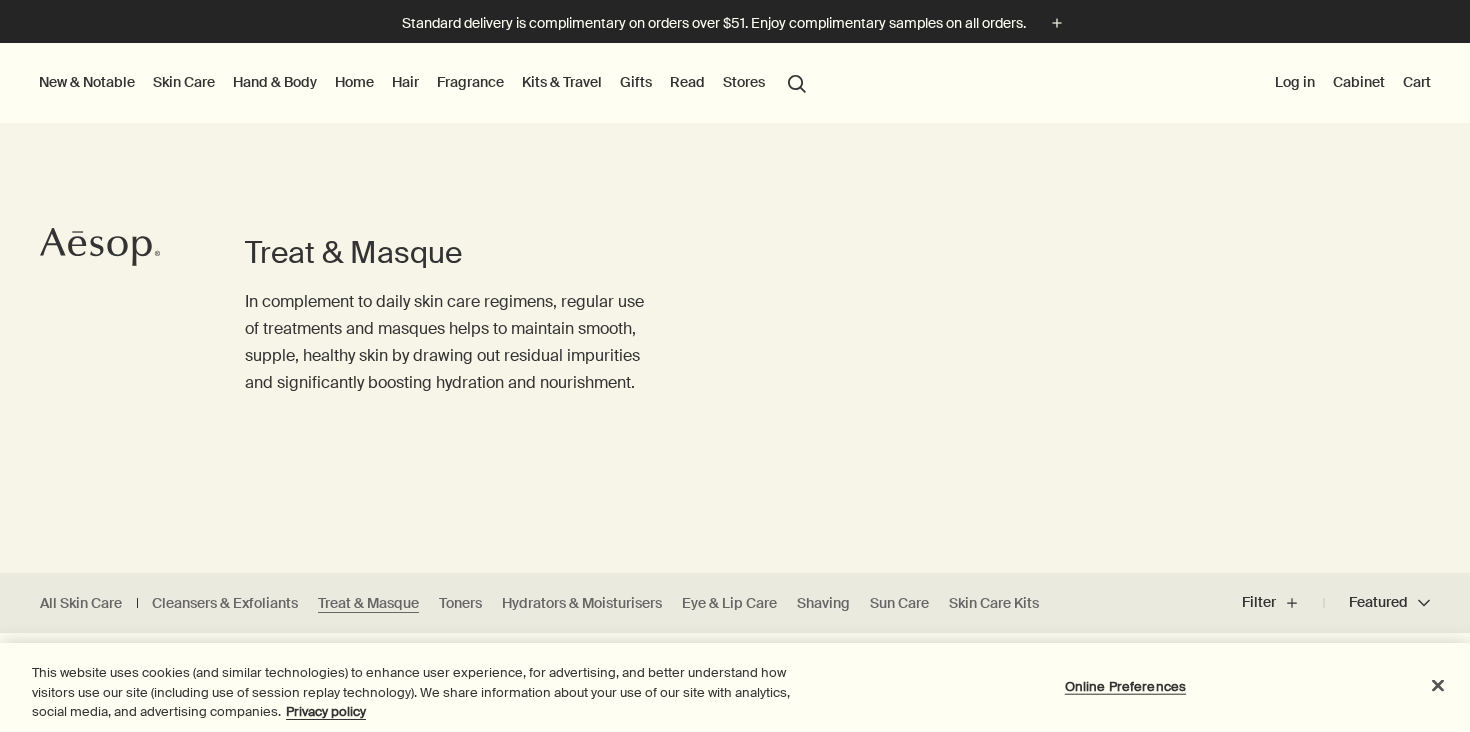 scroll, scrollTop: 579, scrollLeft: 0, axis: vertical 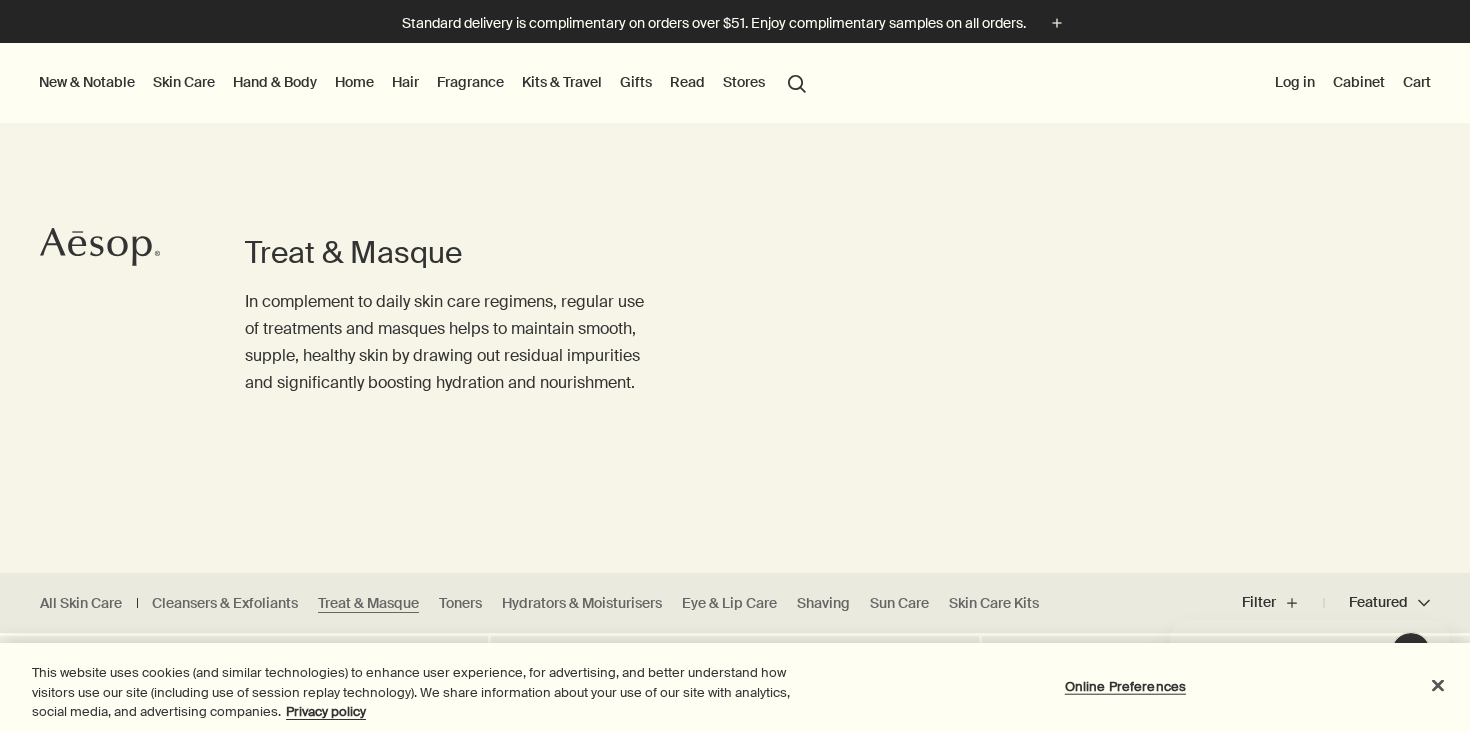 click on "Hair" at bounding box center [405, 82] 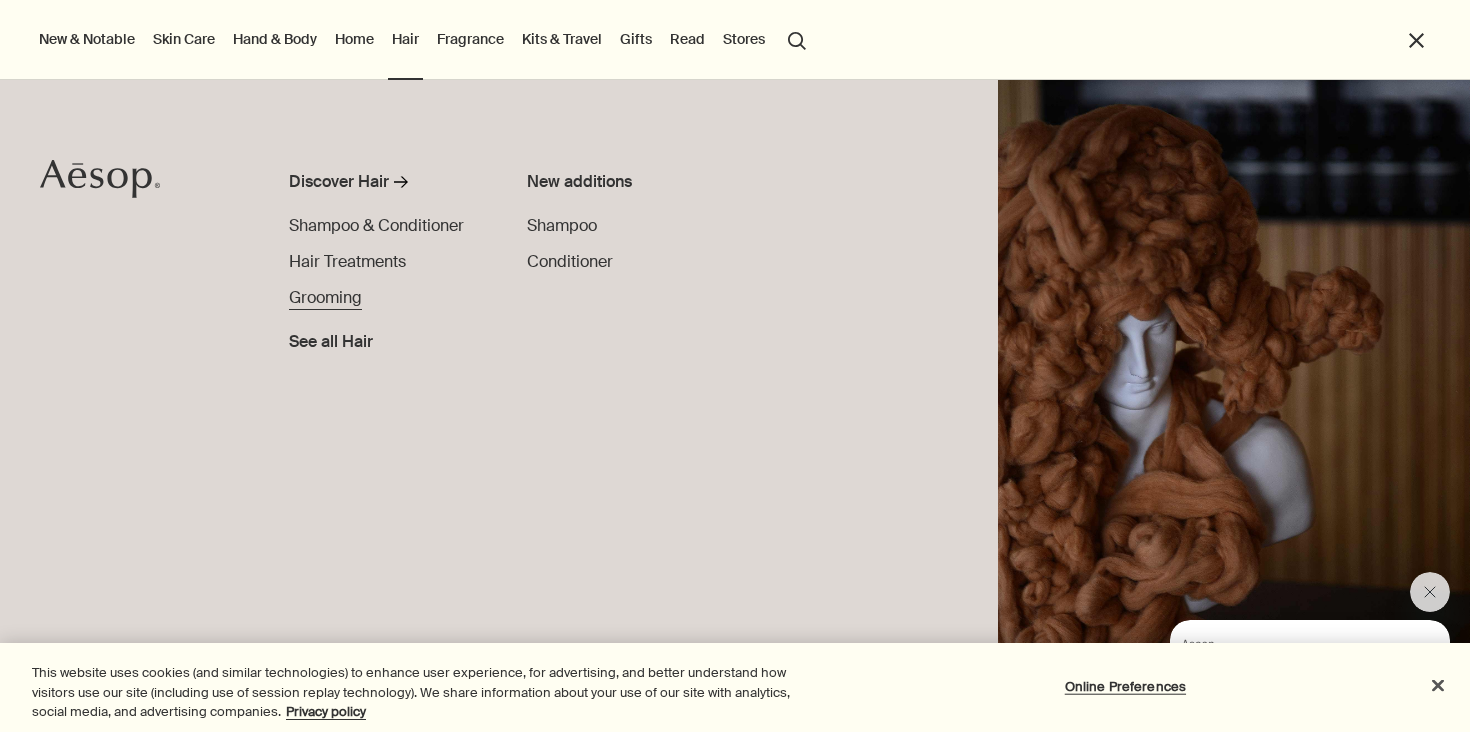 click on "Grooming" at bounding box center (325, 297) 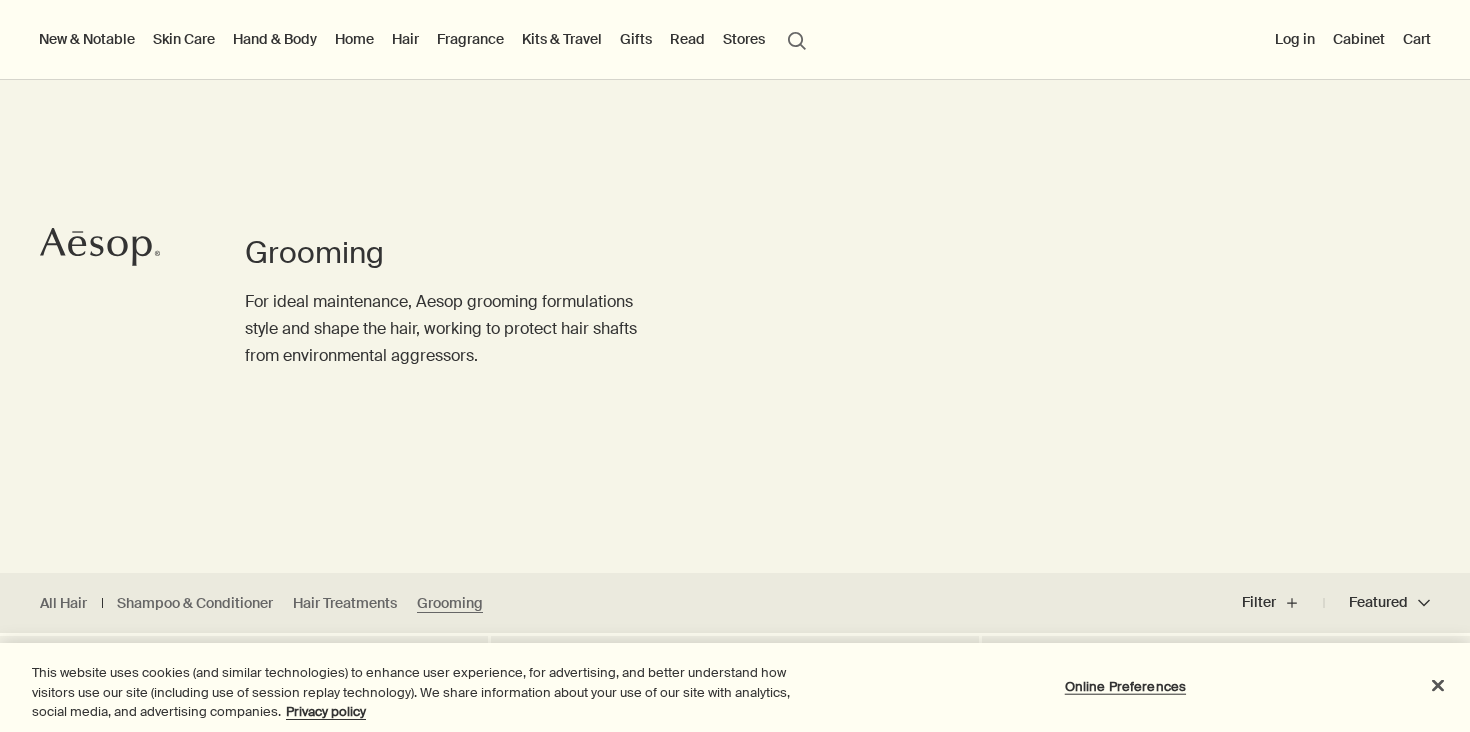 scroll, scrollTop: 395, scrollLeft: 0, axis: vertical 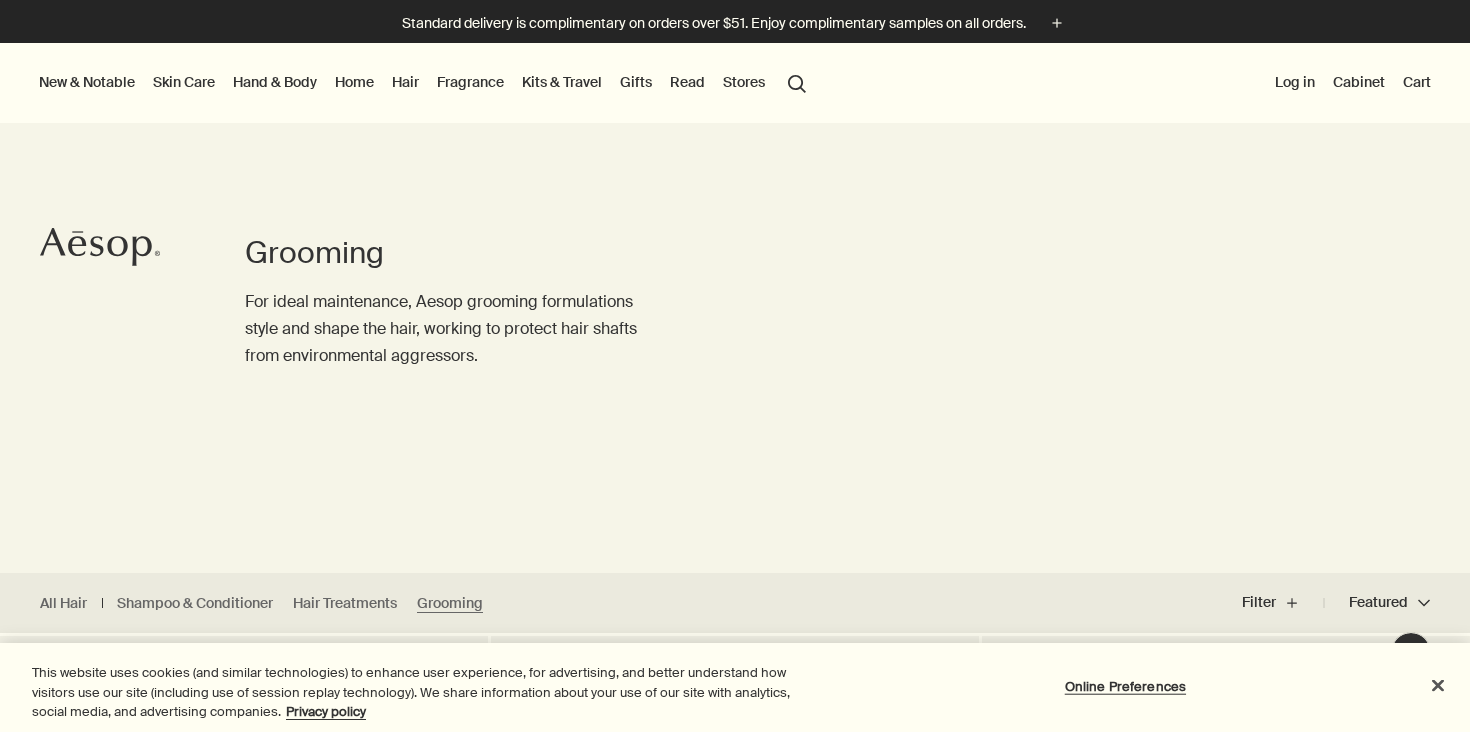 click on "Hair" at bounding box center (405, 82) 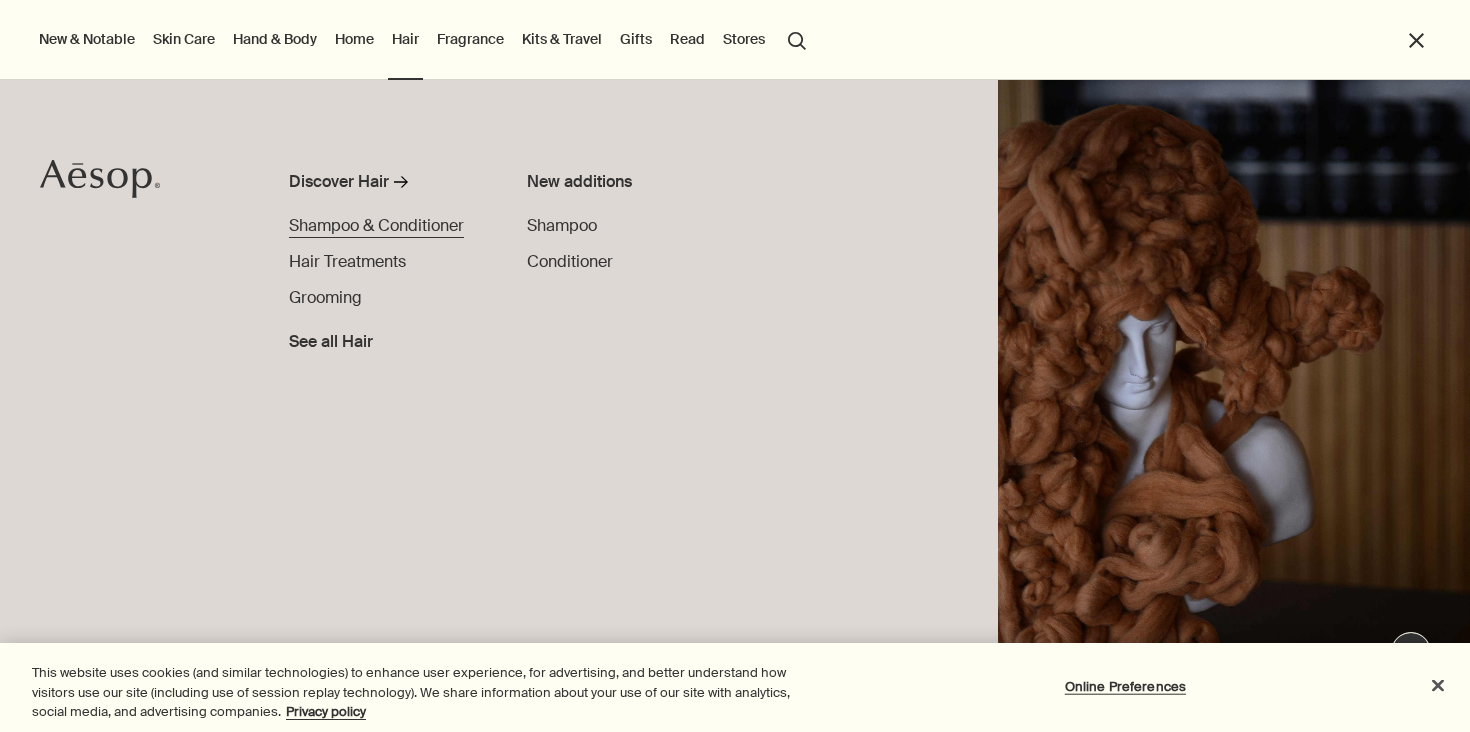 click on "Shampoo & Conditioner" at bounding box center [376, 225] 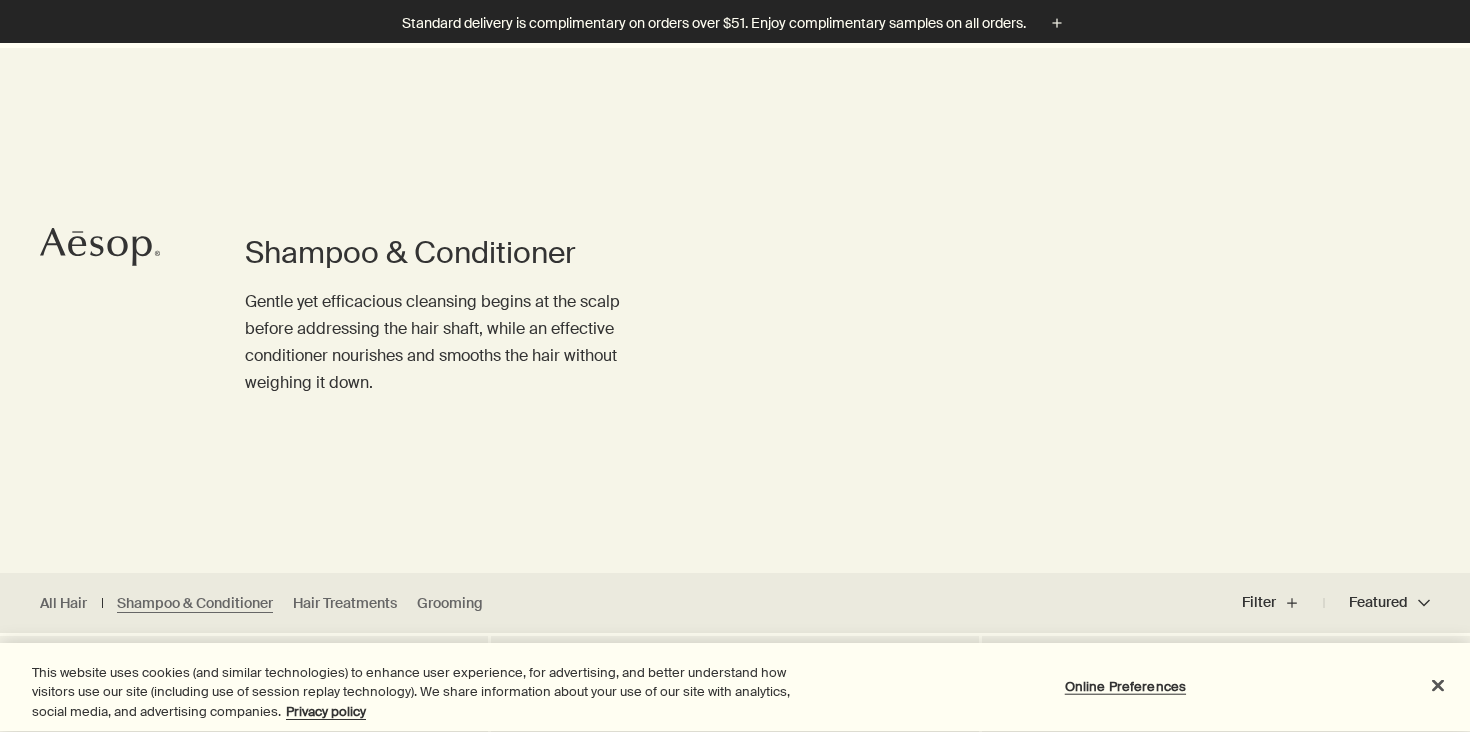 scroll, scrollTop: 559, scrollLeft: 0, axis: vertical 